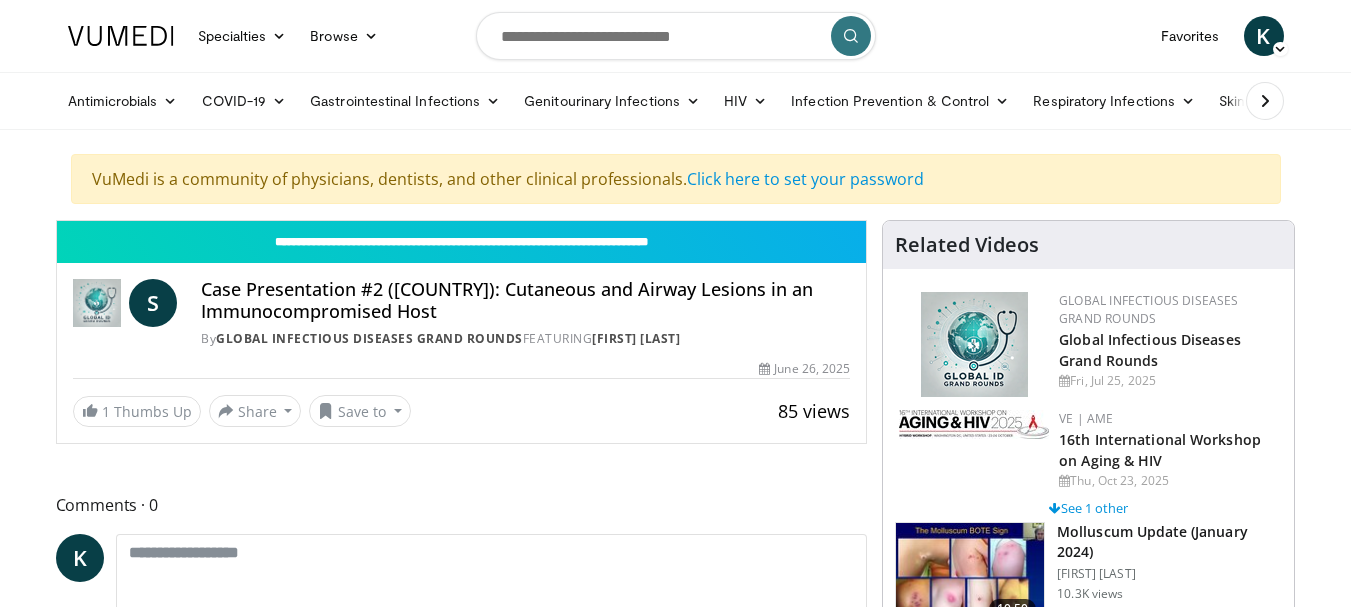 scroll, scrollTop: 200, scrollLeft: 0, axis: vertical 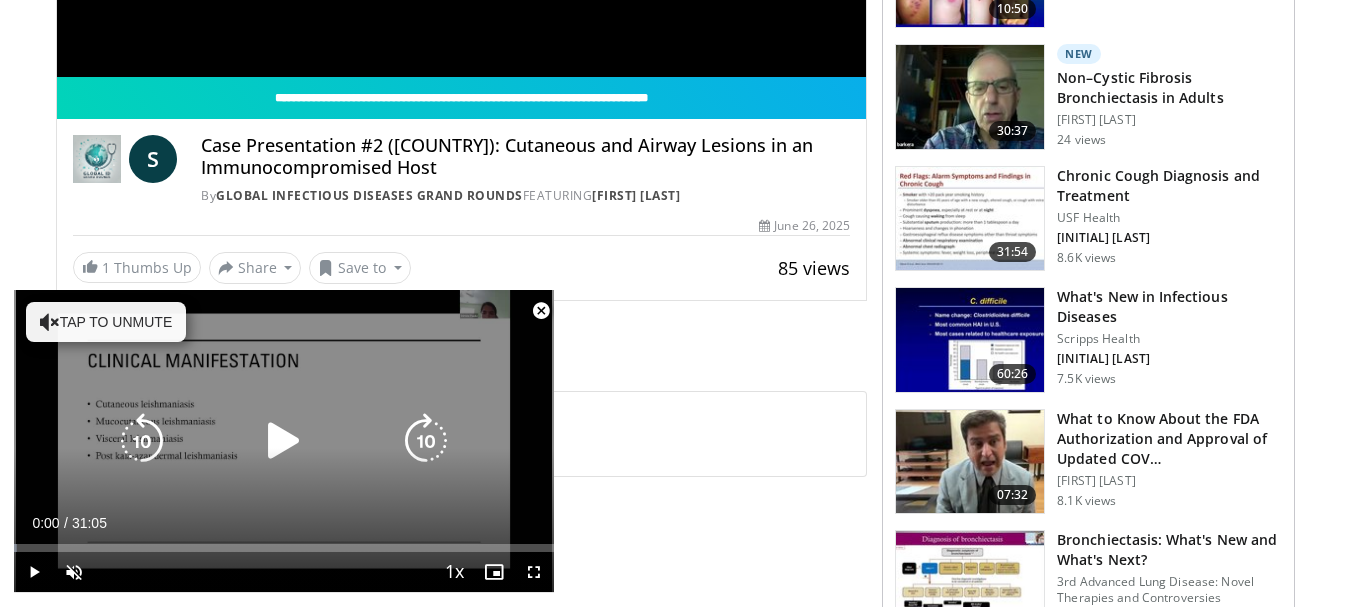 click on "Tap to unmute" at bounding box center (106, 322) 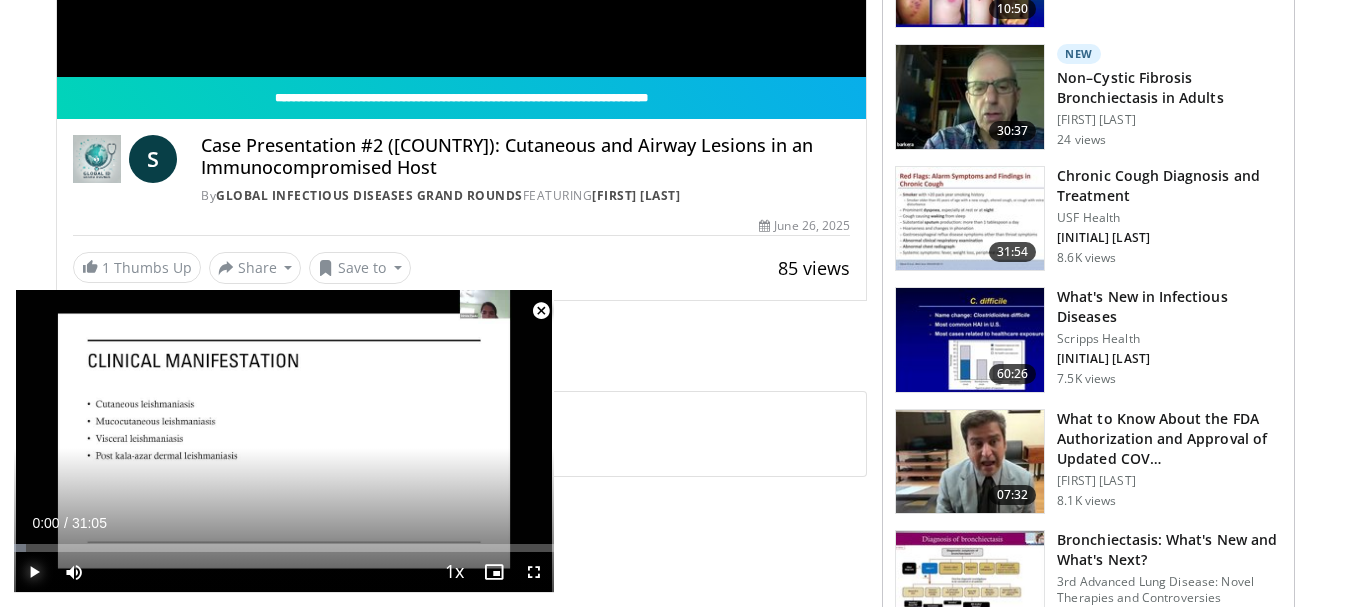 click at bounding box center (34, 572) 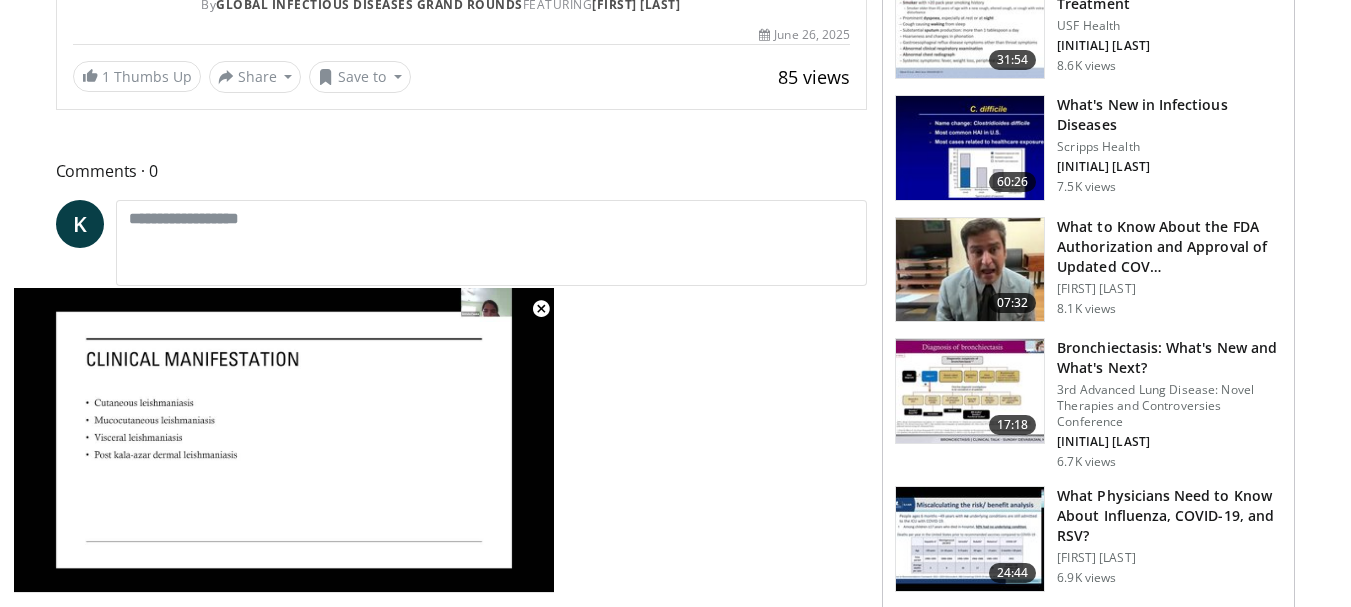 scroll, scrollTop: 800, scrollLeft: 0, axis: vertical 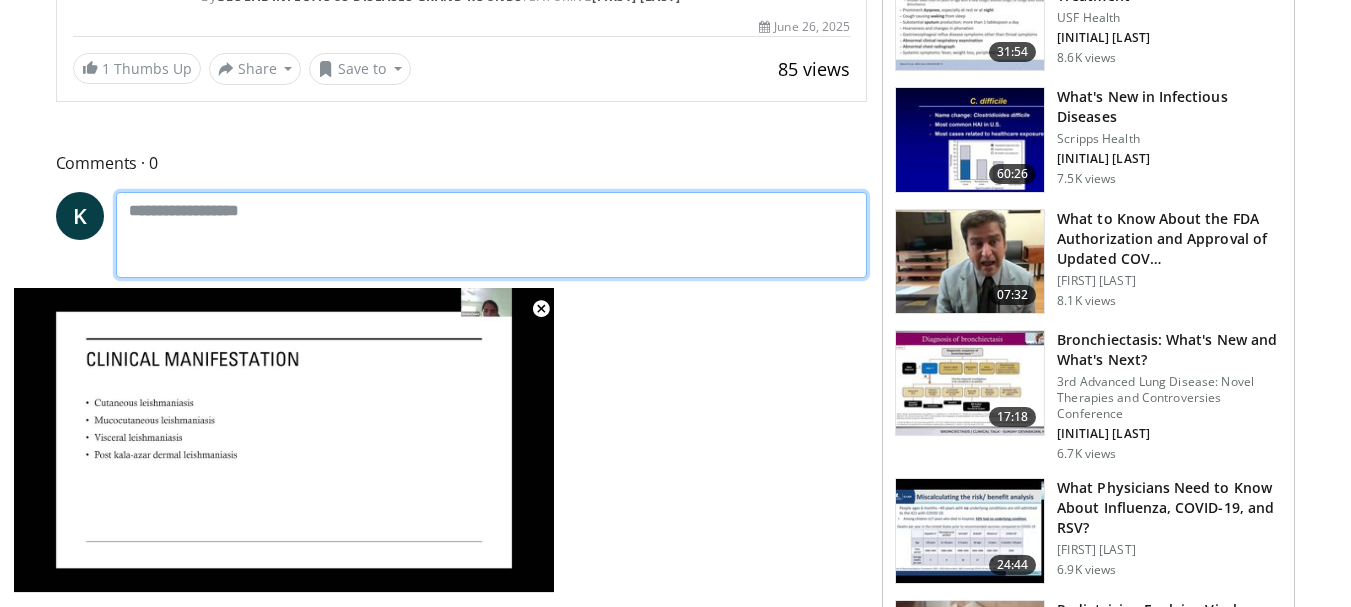 click at bounding box center [492, 235] 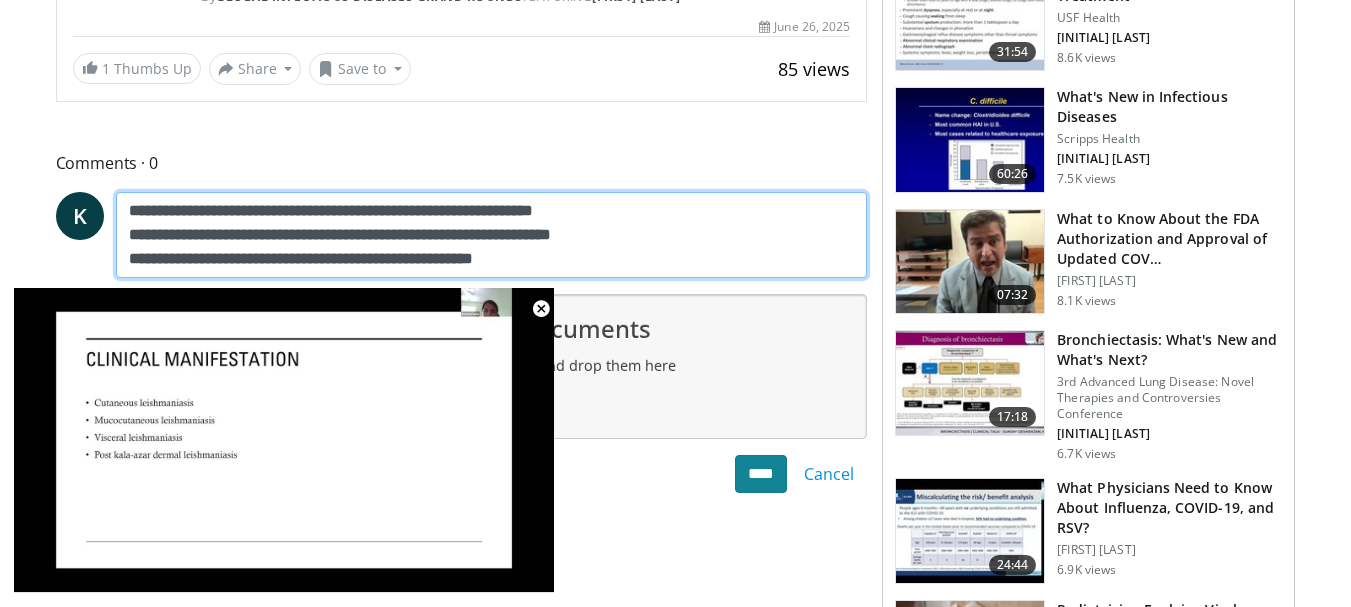 type on "**********" 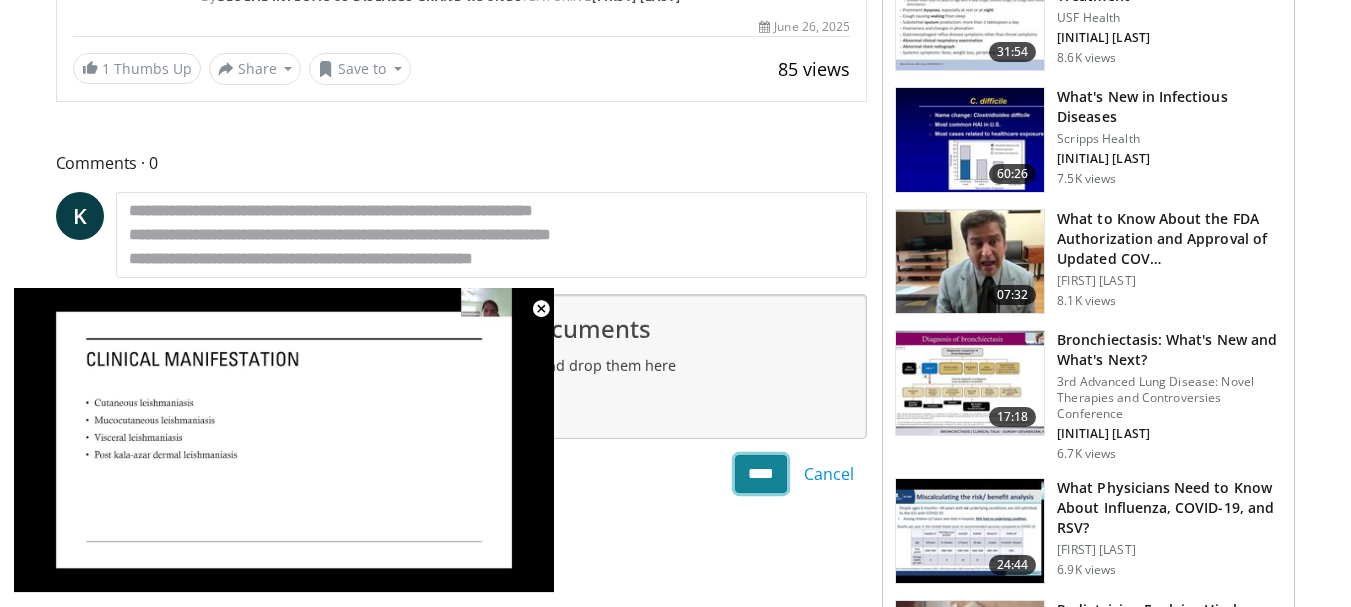 click on "****" at bounding box center [761, 474] 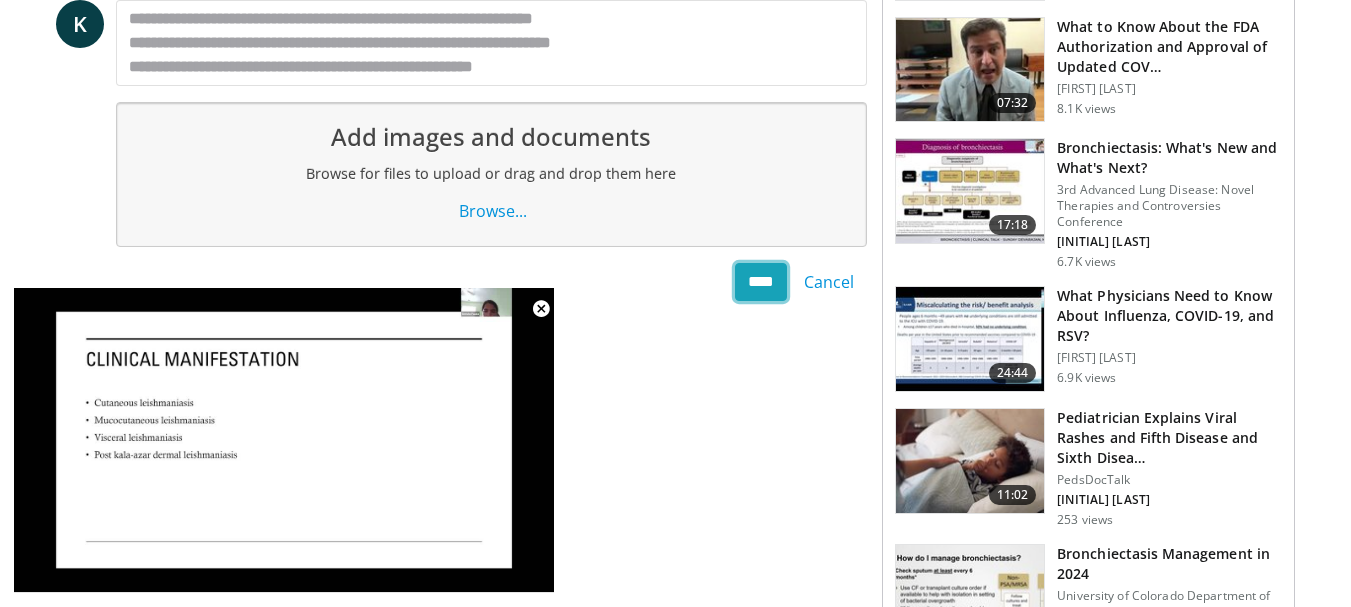 scroll, scrollTop: 1000, scrollLeft: 0, axis: vertical 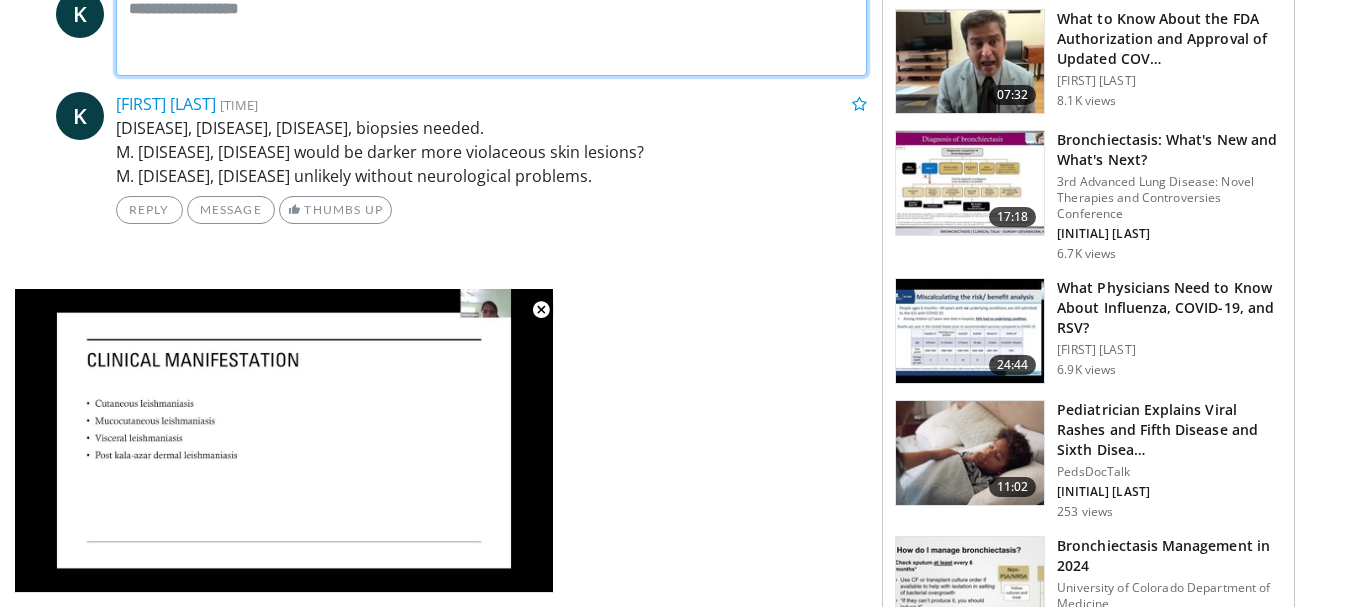 click at bounding box center (492, 33) 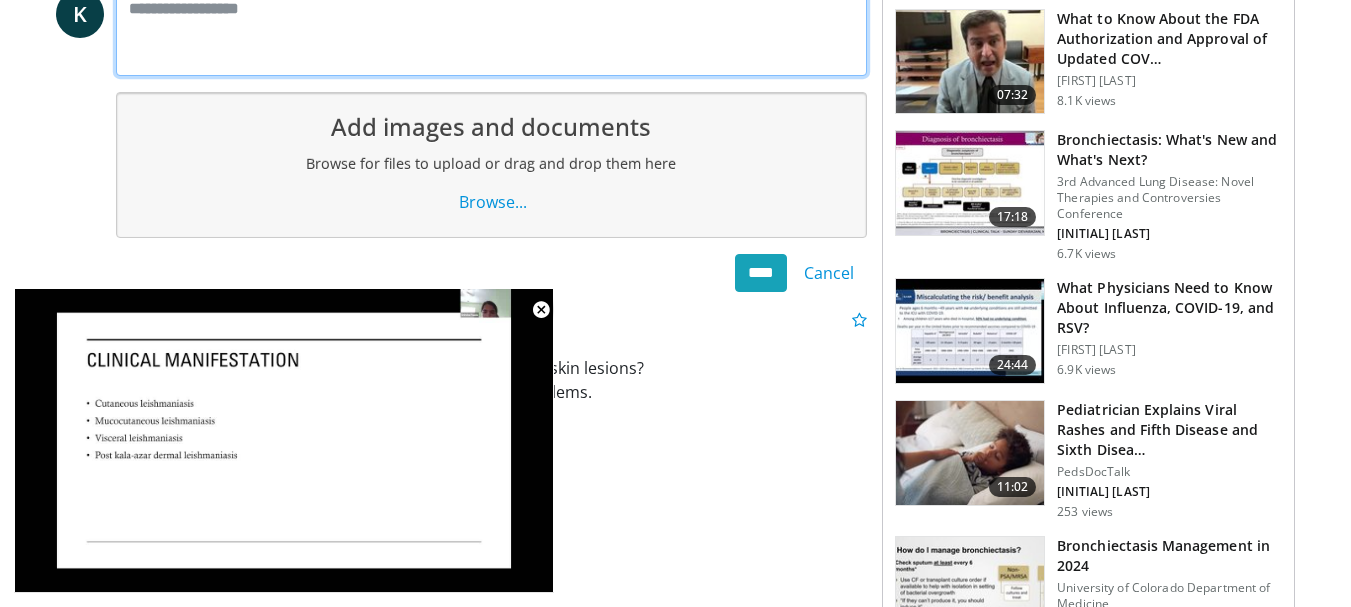 drag, startPoint x: 353, startPoint y: 55, endPoint x: 525, endPoint y: -121, distance: 246.08942 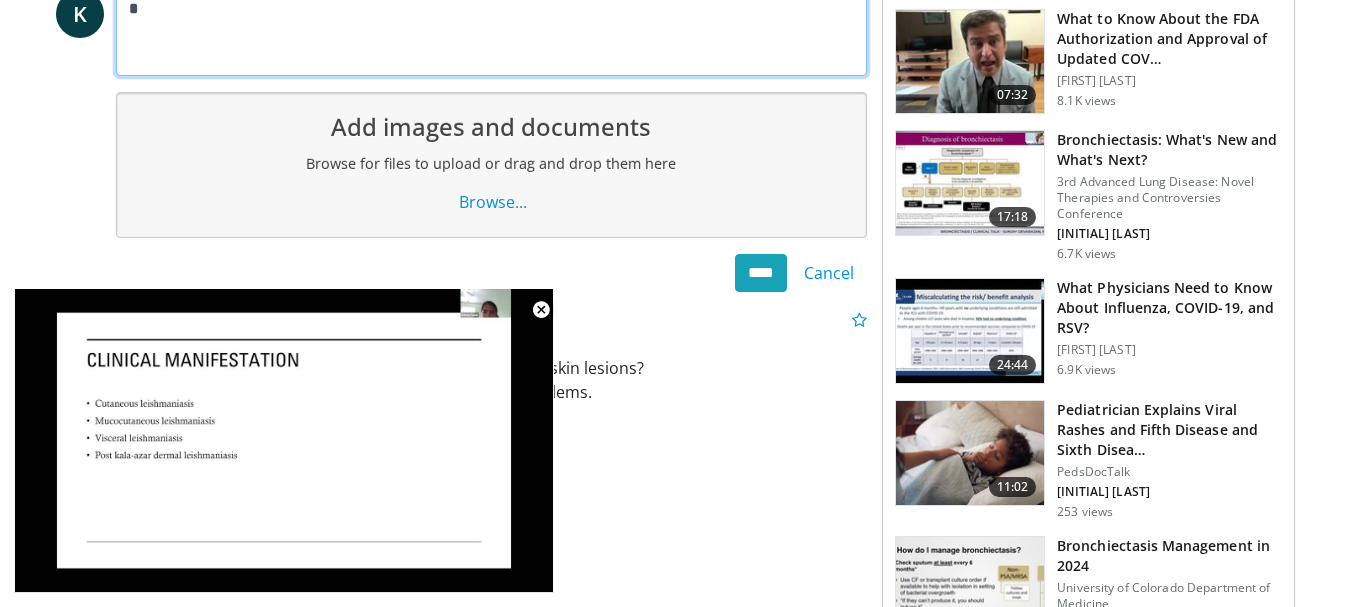 scroll, scrollTop: 997, scrollLeft: 0, axis: vertical 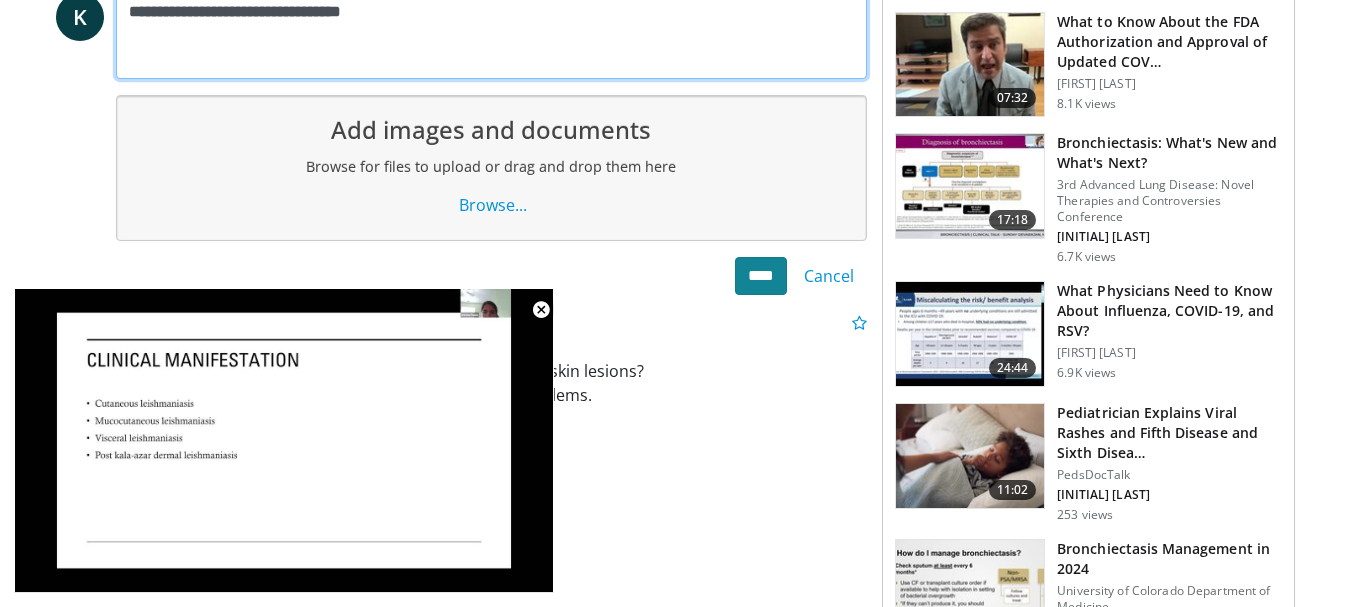 type on "**********" 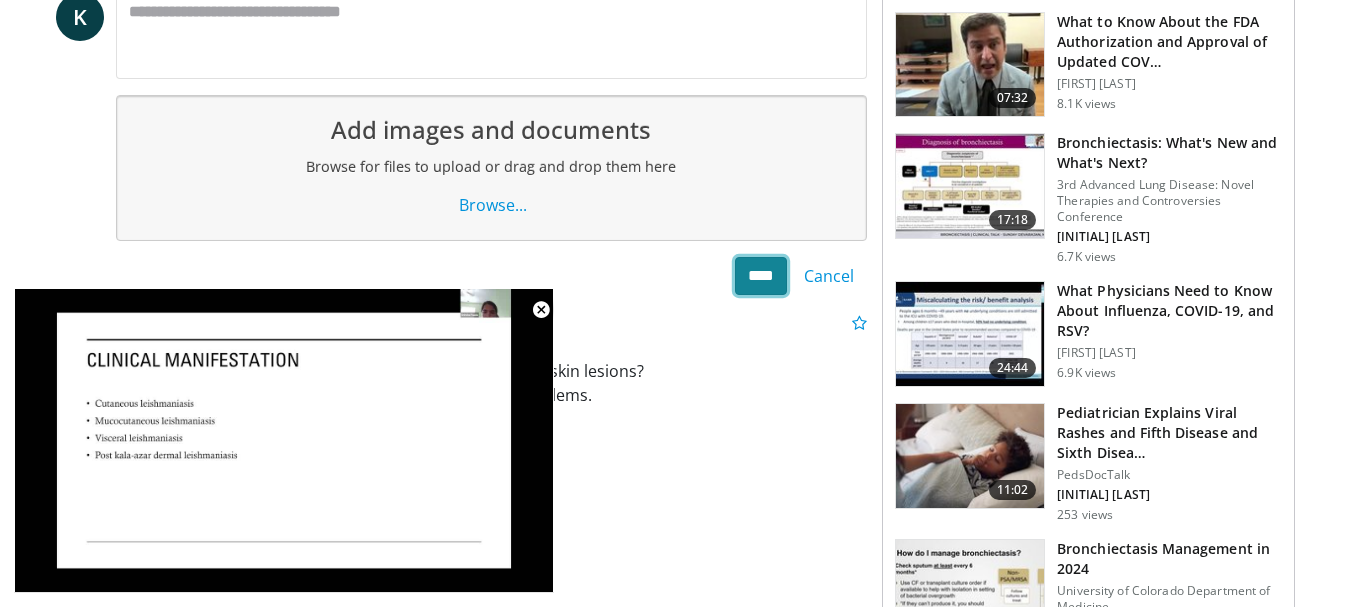 click on "****" at bounding box center [761, 276] 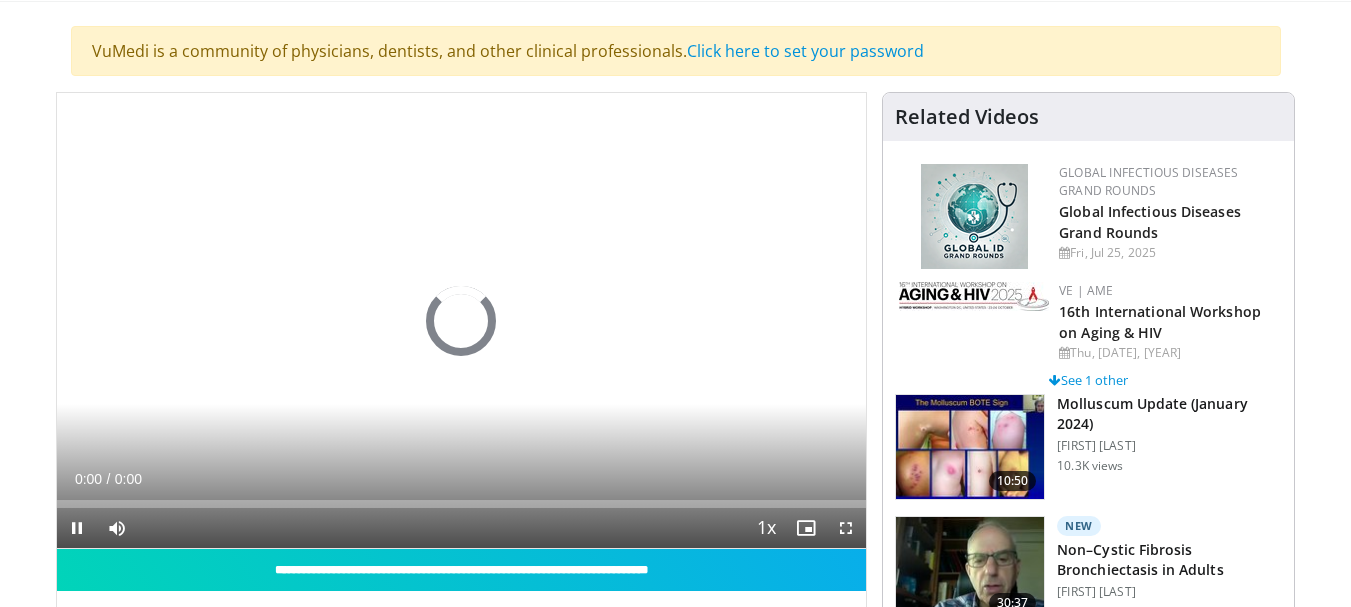 scroll, scrollTop: 200, scrollLeft: 0, axis: vertical 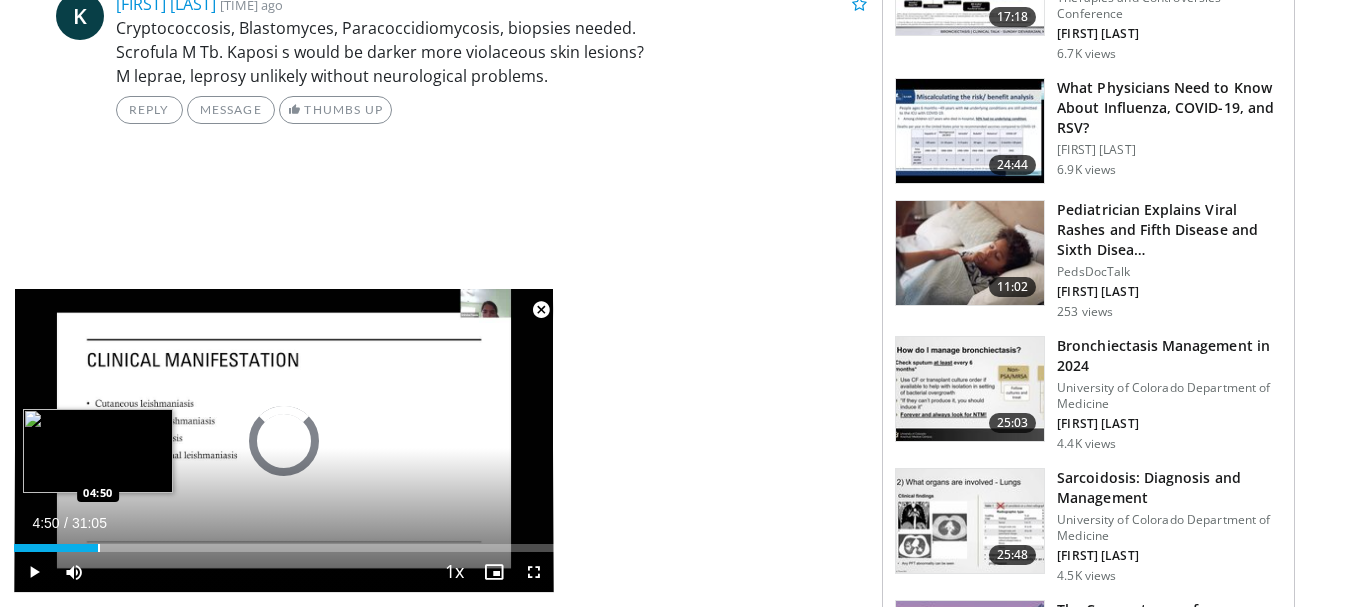 click at bounding box center (99, 548) 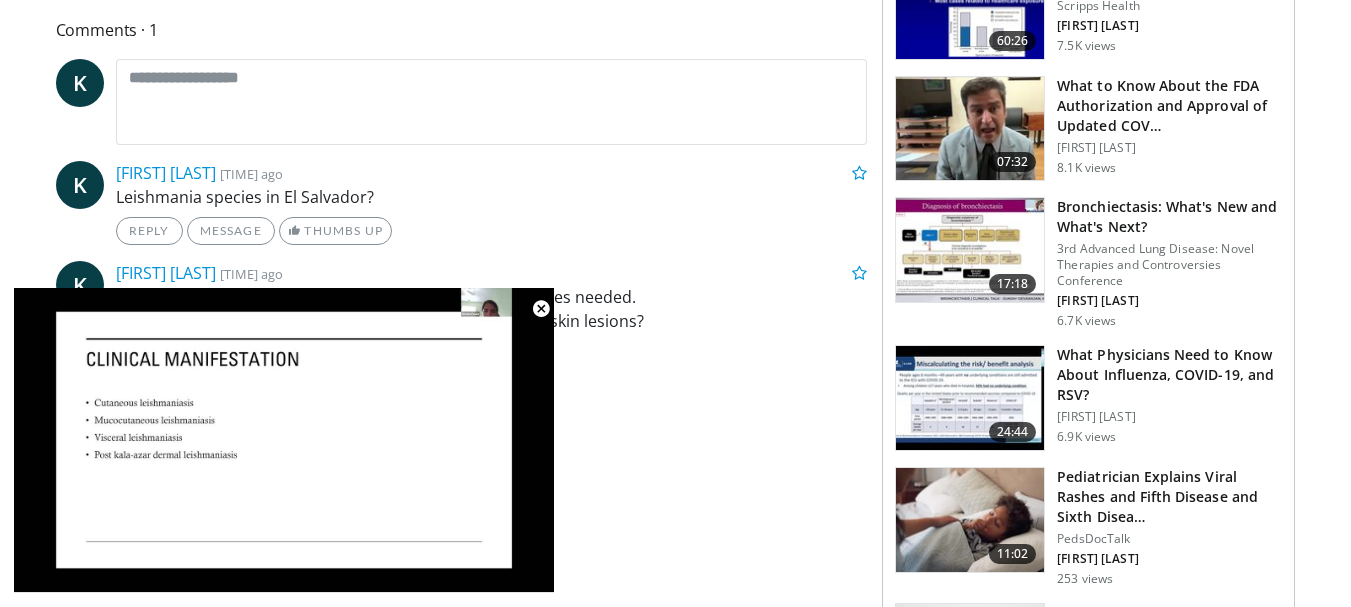 scroll, scrollTop: 900, scrollLeft: 0, axis: vertical 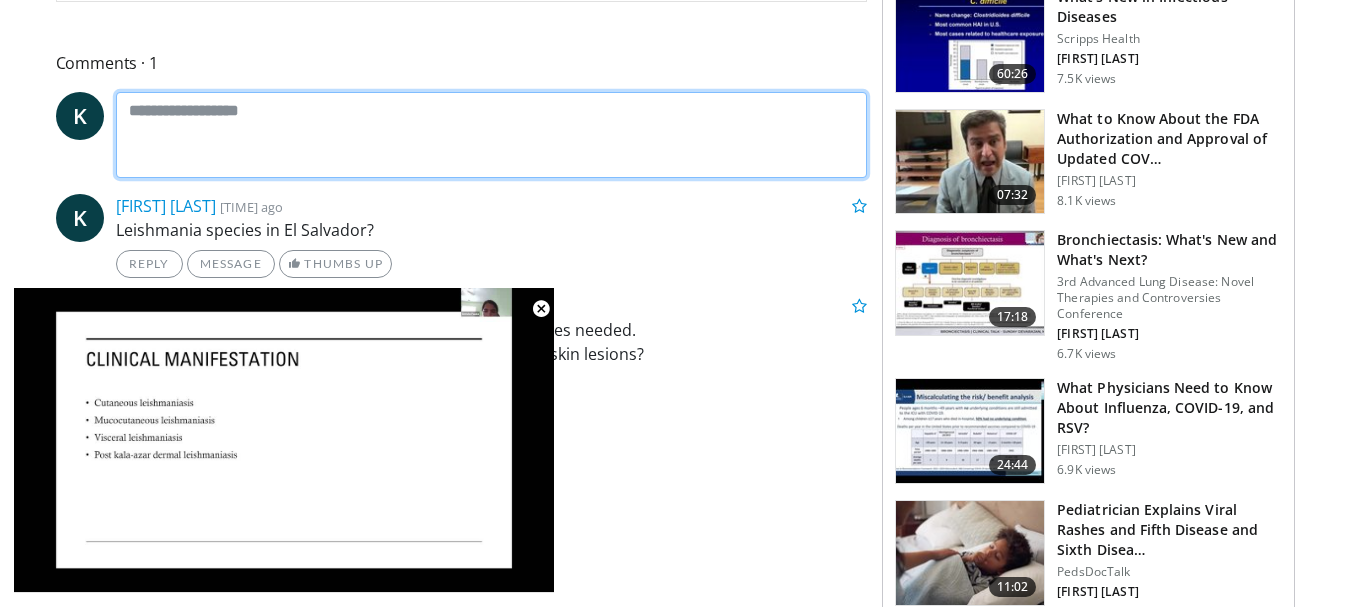 click at bounding box center (492, 135) 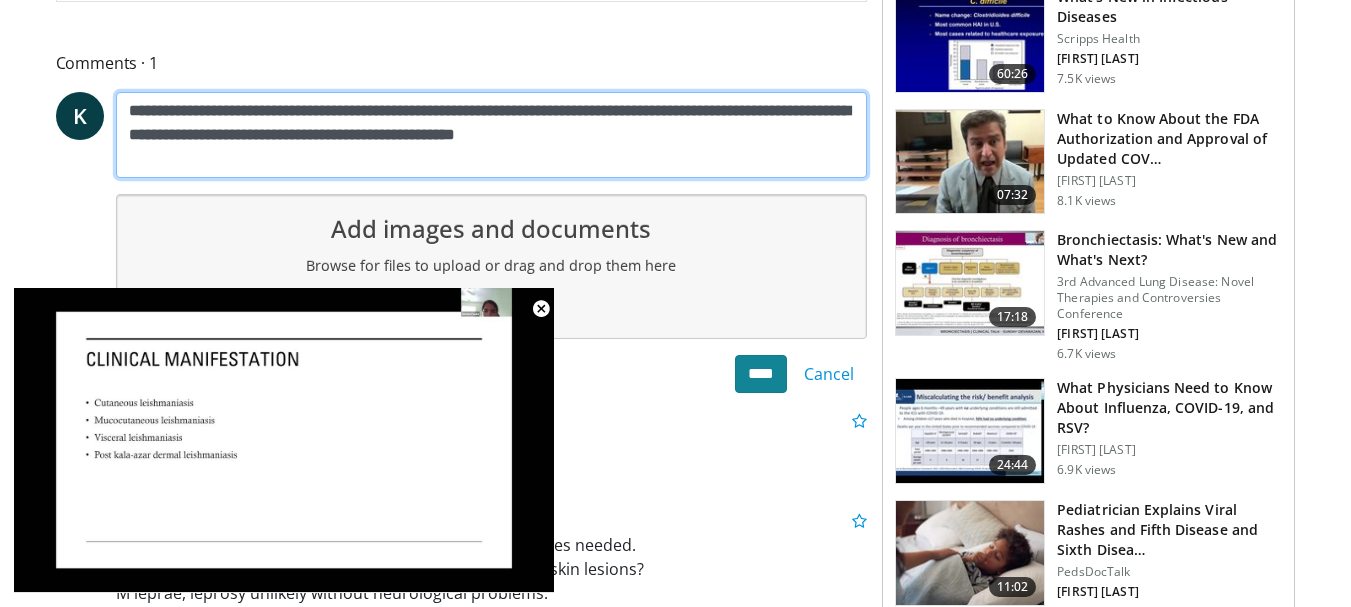 type on "**********" 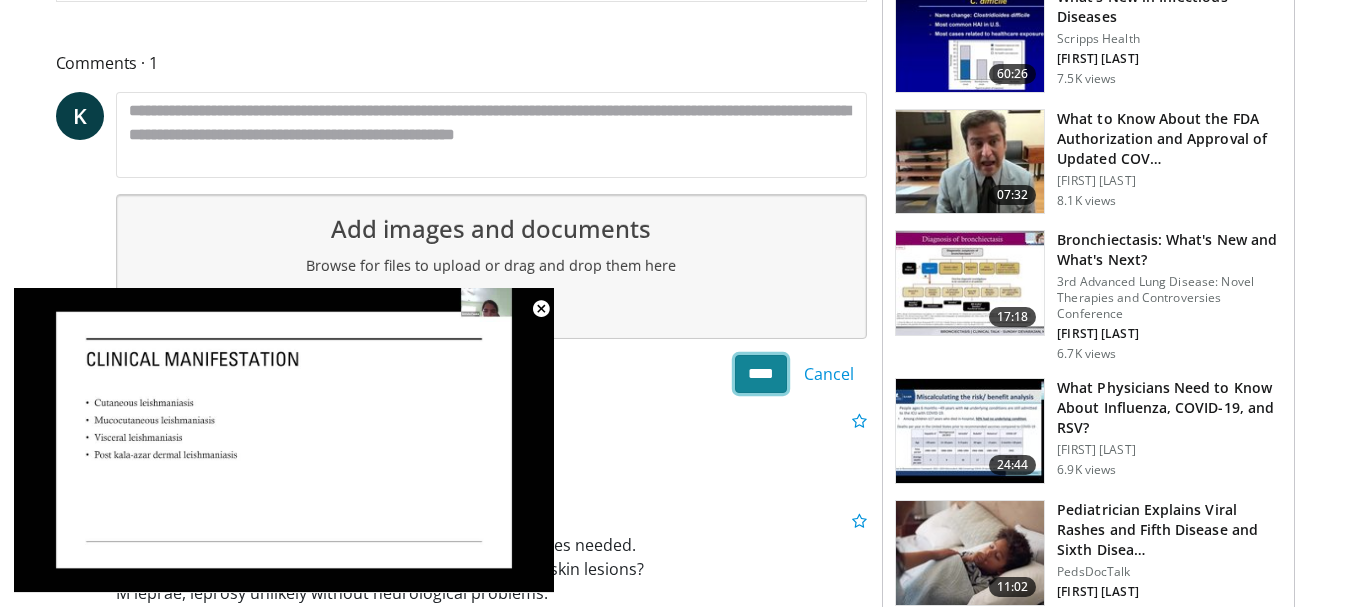 click on "****" at bounding box center (761, 374) 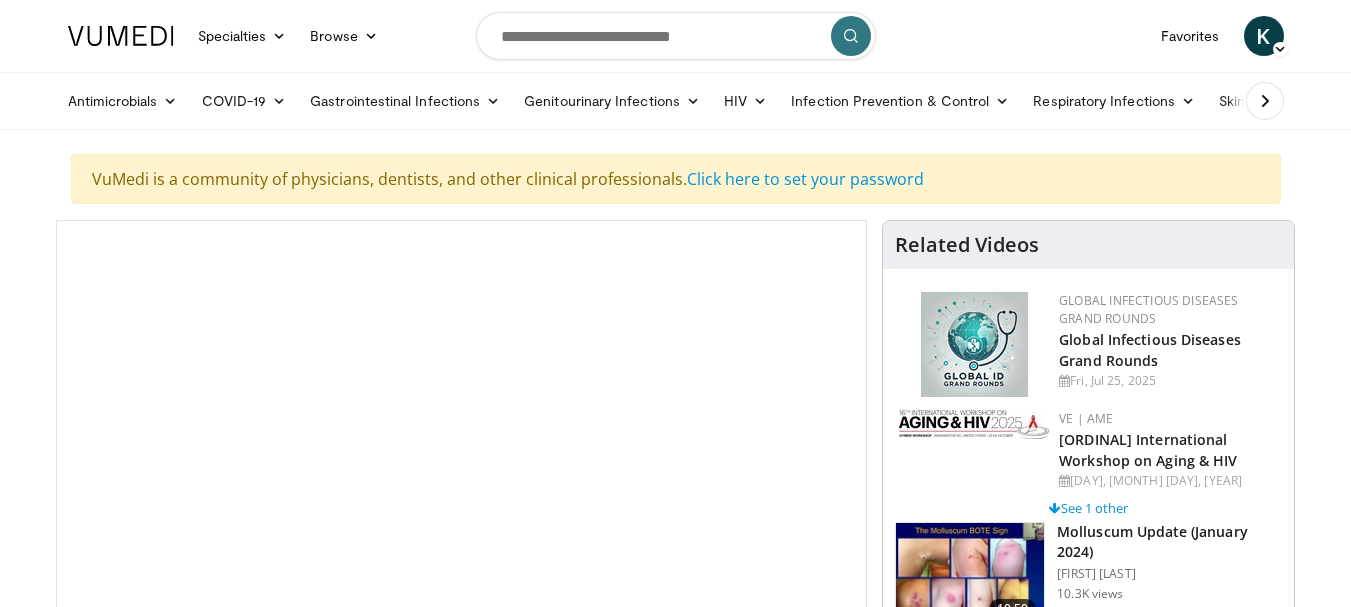 scroll, scrollTop: 100, scrollLeft: 0, axis: vertical 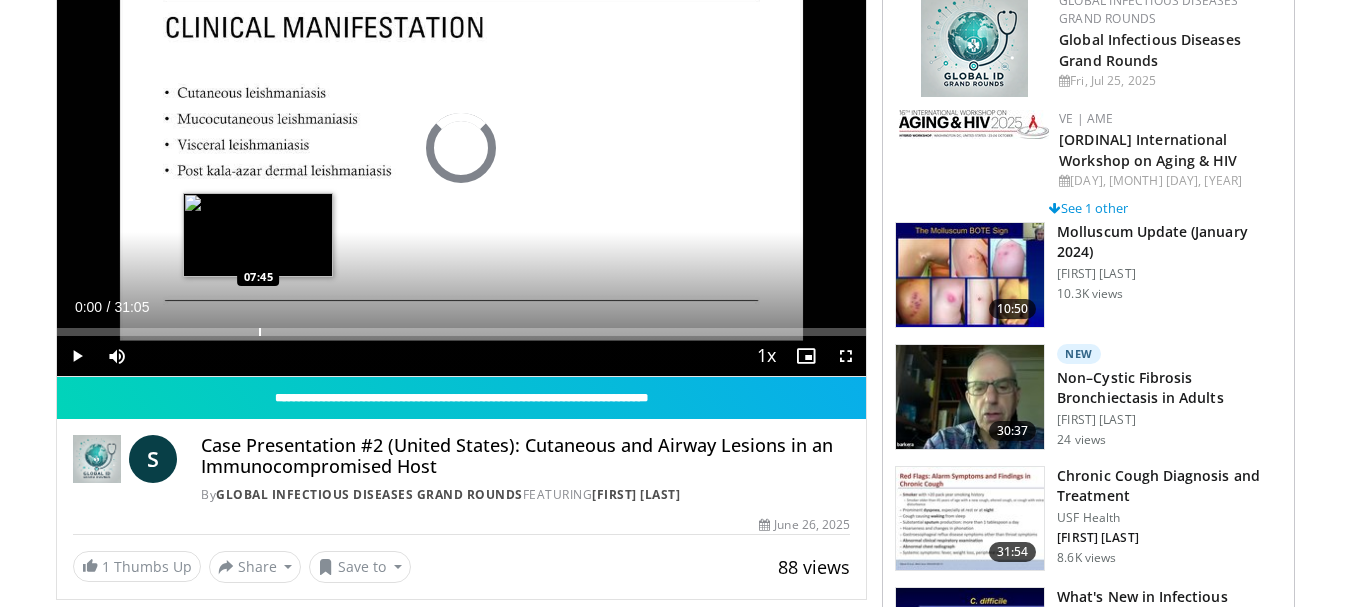 click at bounding box center (260, 332) 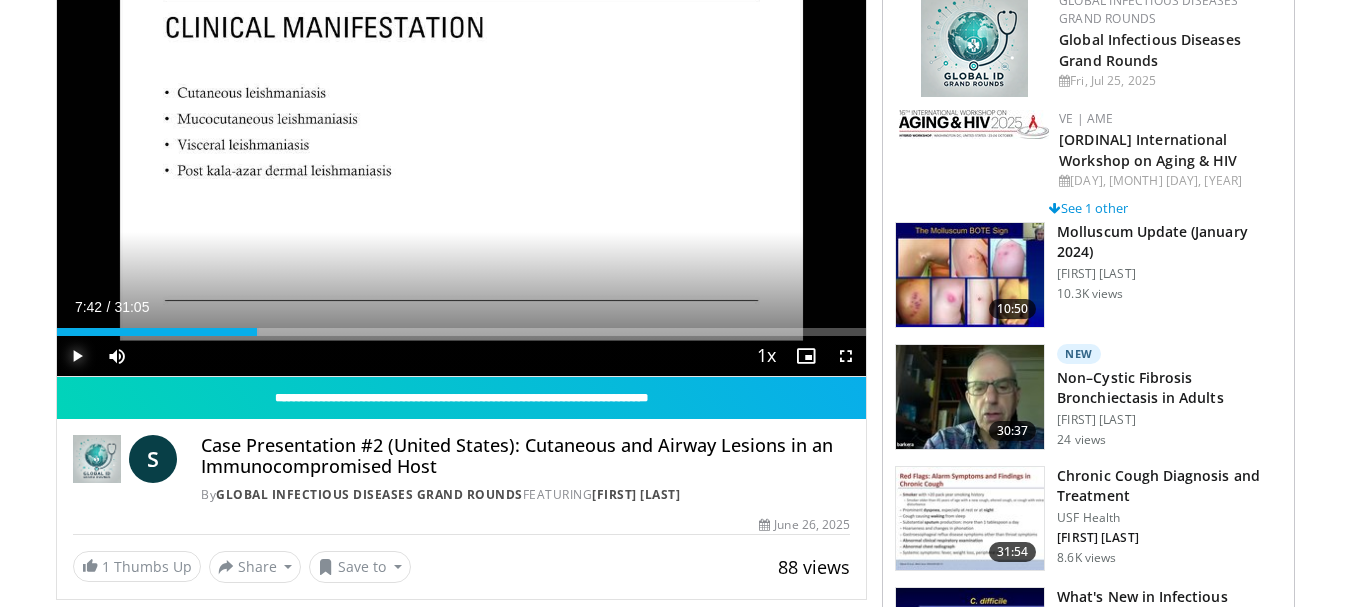 click at bounding box center (77, 356) 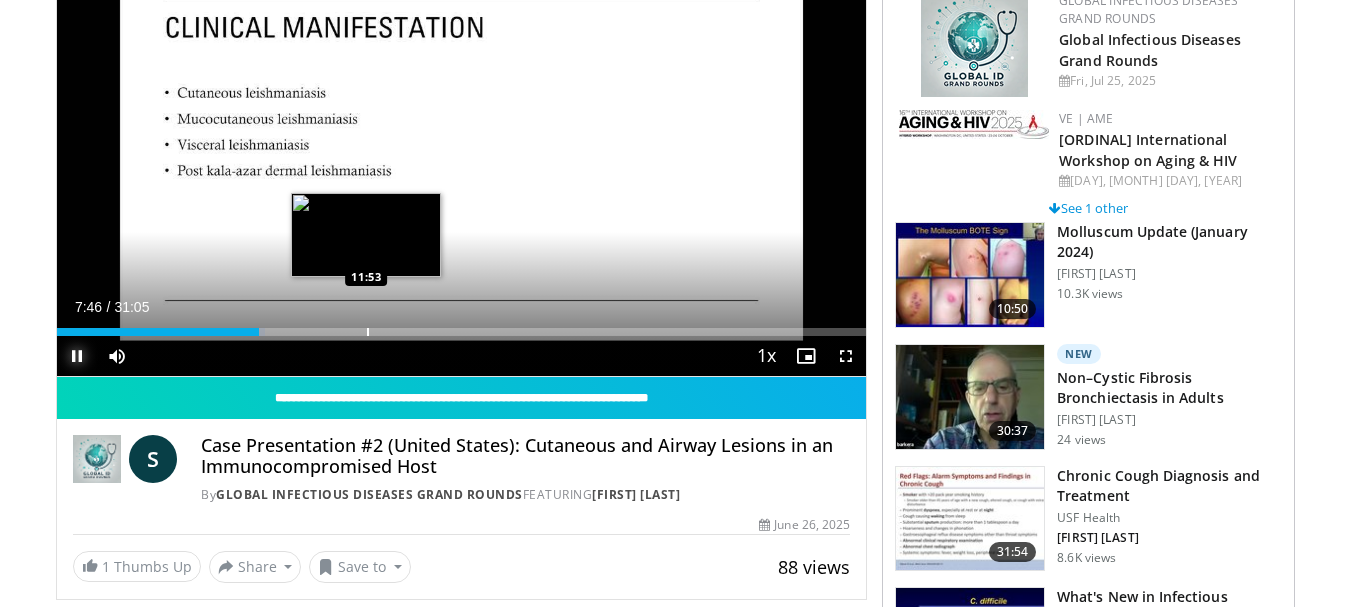 click on "Loaded : [PERCENT] [TIME] [TIME]" at bounding box center [462, 332] 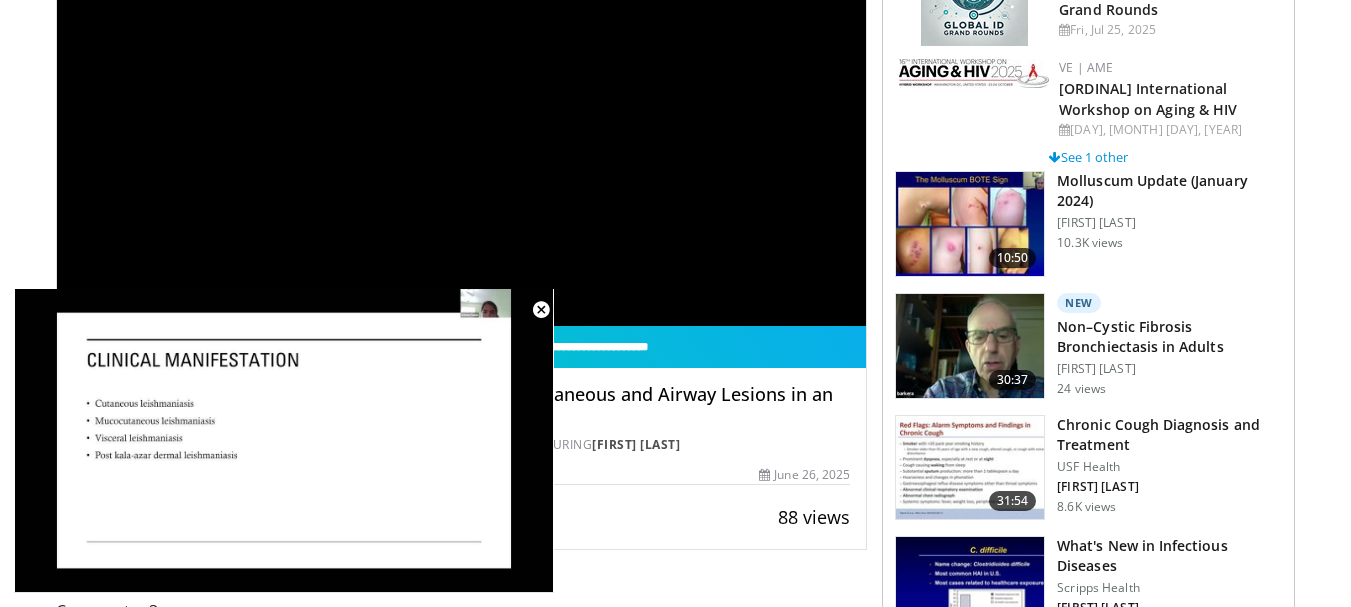 scroll, scrollTop: 500, scrollLeft: 0, axis: vertical 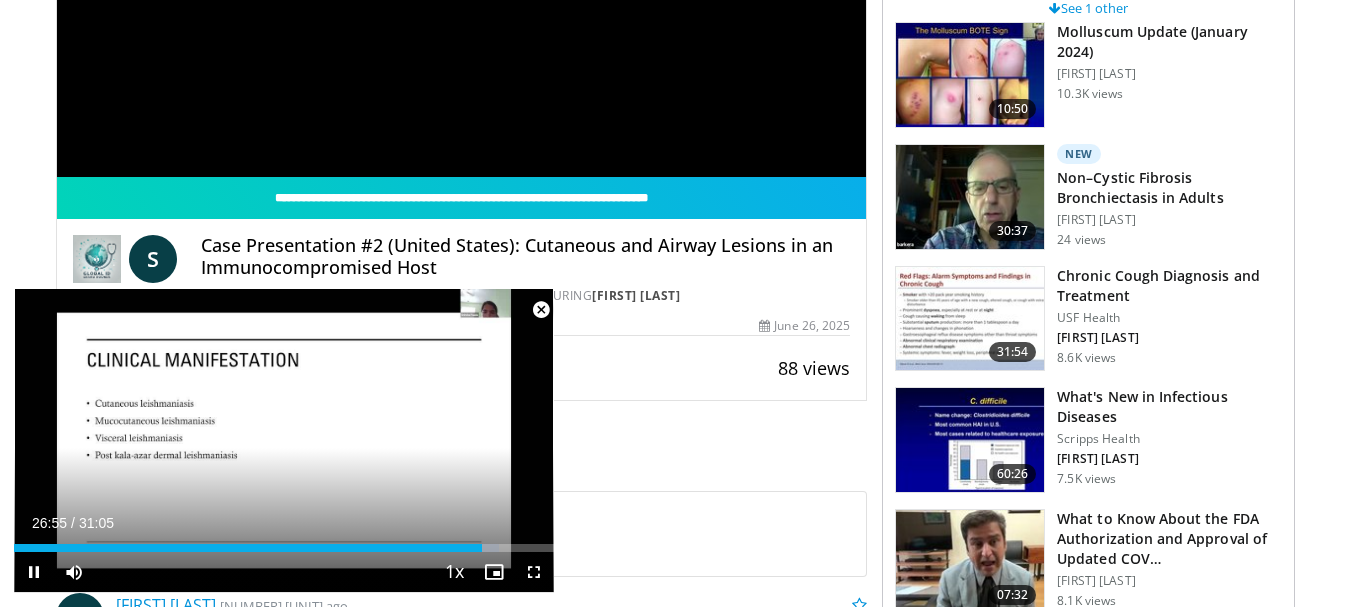 click at bounding box center [541, 310] 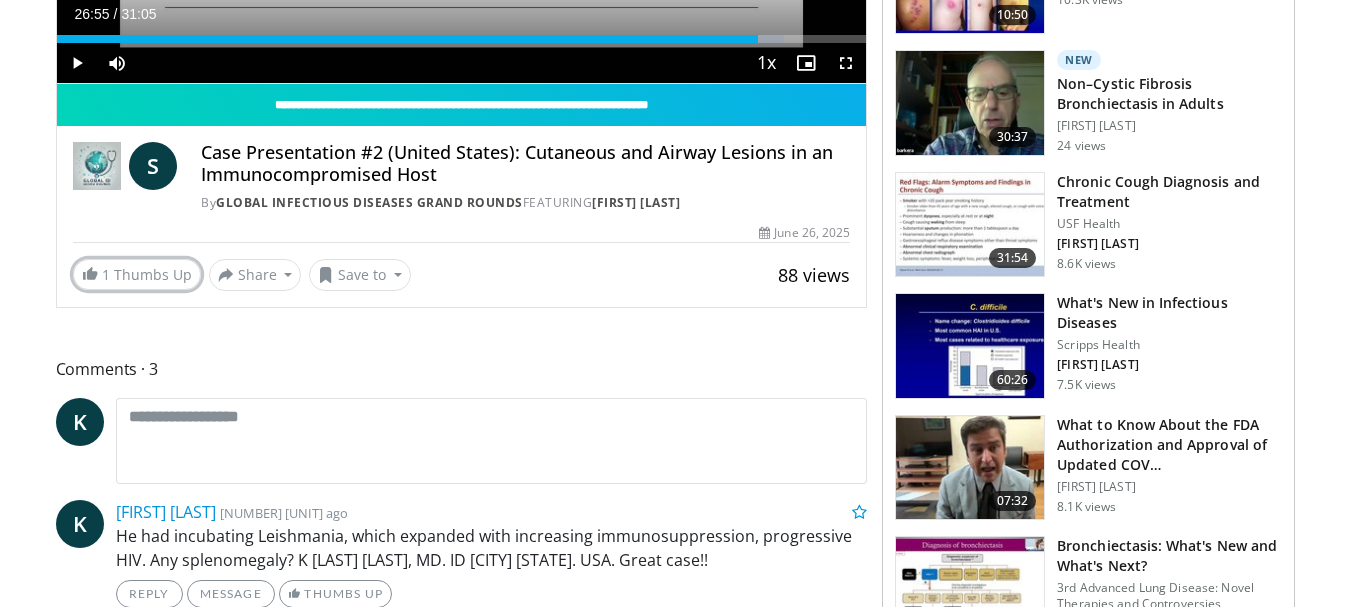 scroll, scrollTop: 500, scrollLeft: 0, axis: vertical 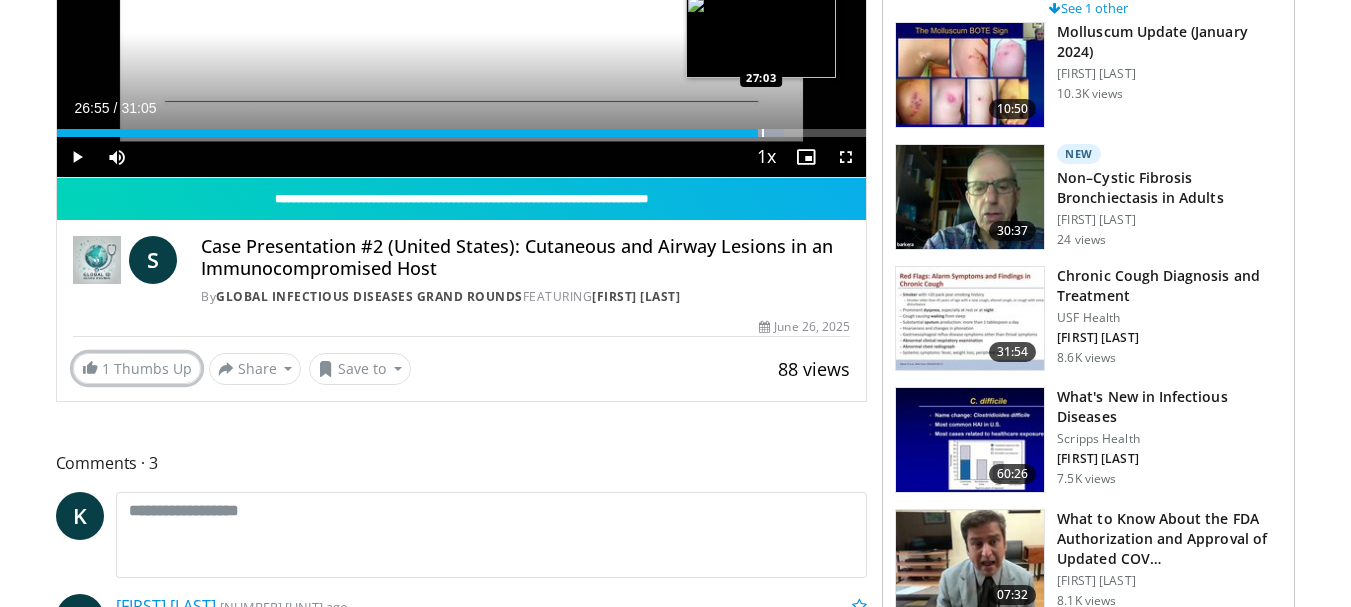 click at bounding box center (763, 133) 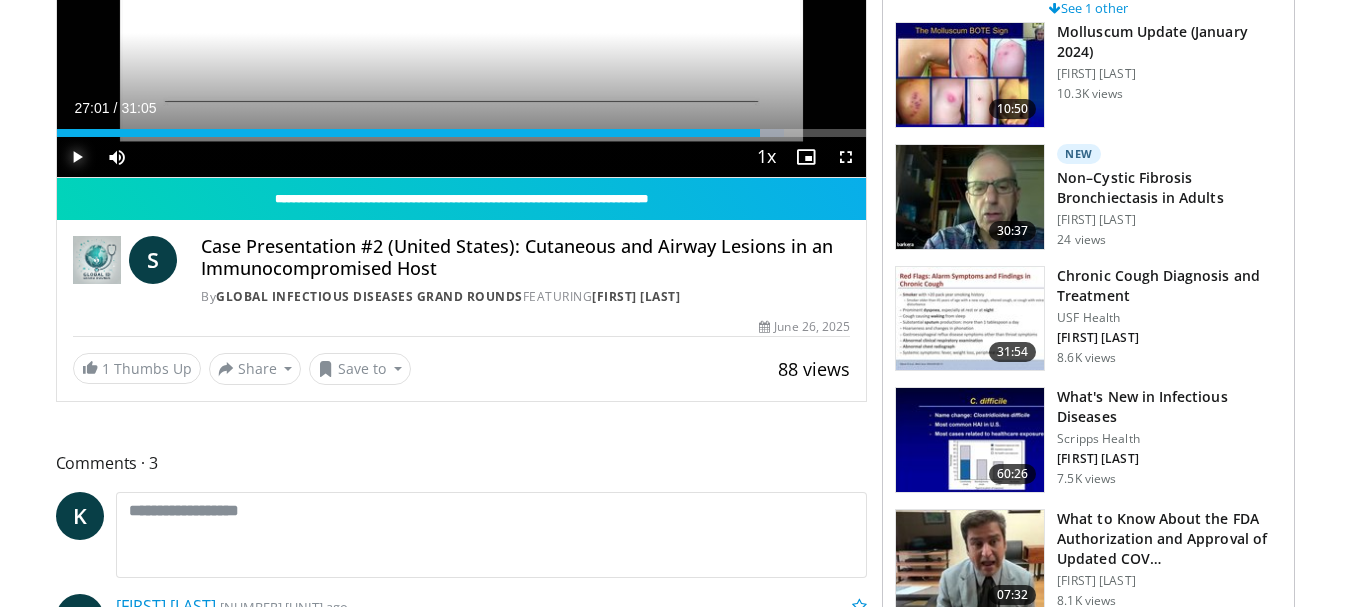 click at bounding box center (77, 157) 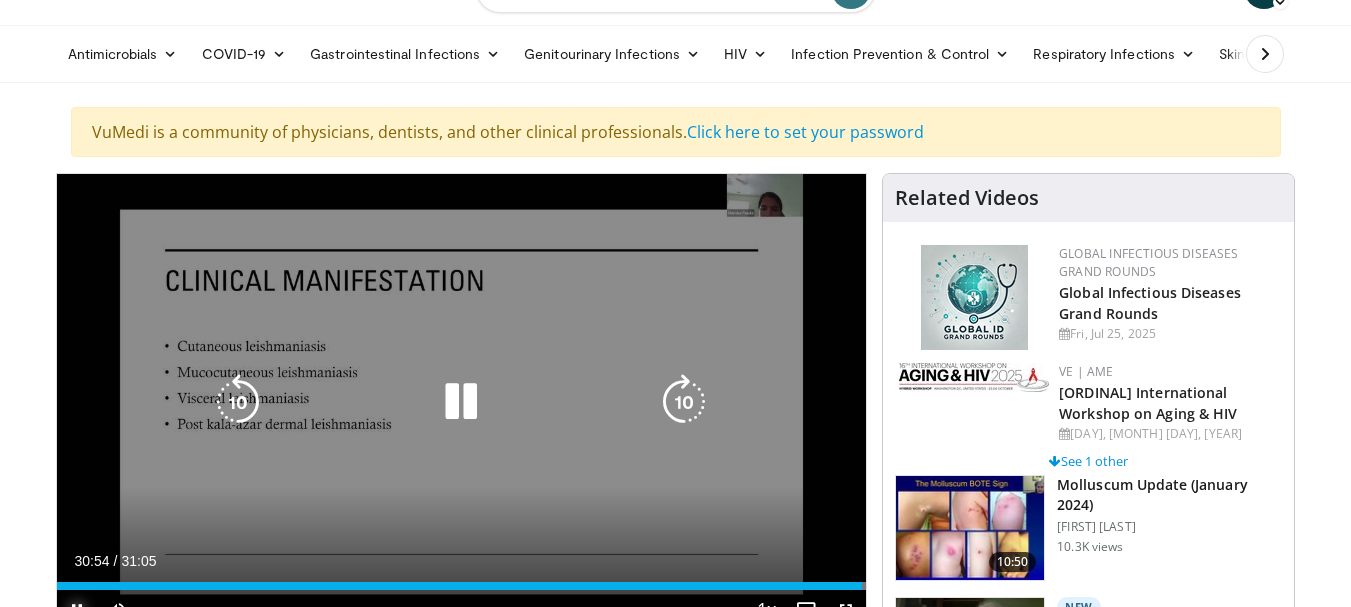 scroll, scrollTop: 0, scrollLeft: 0, axis: both 